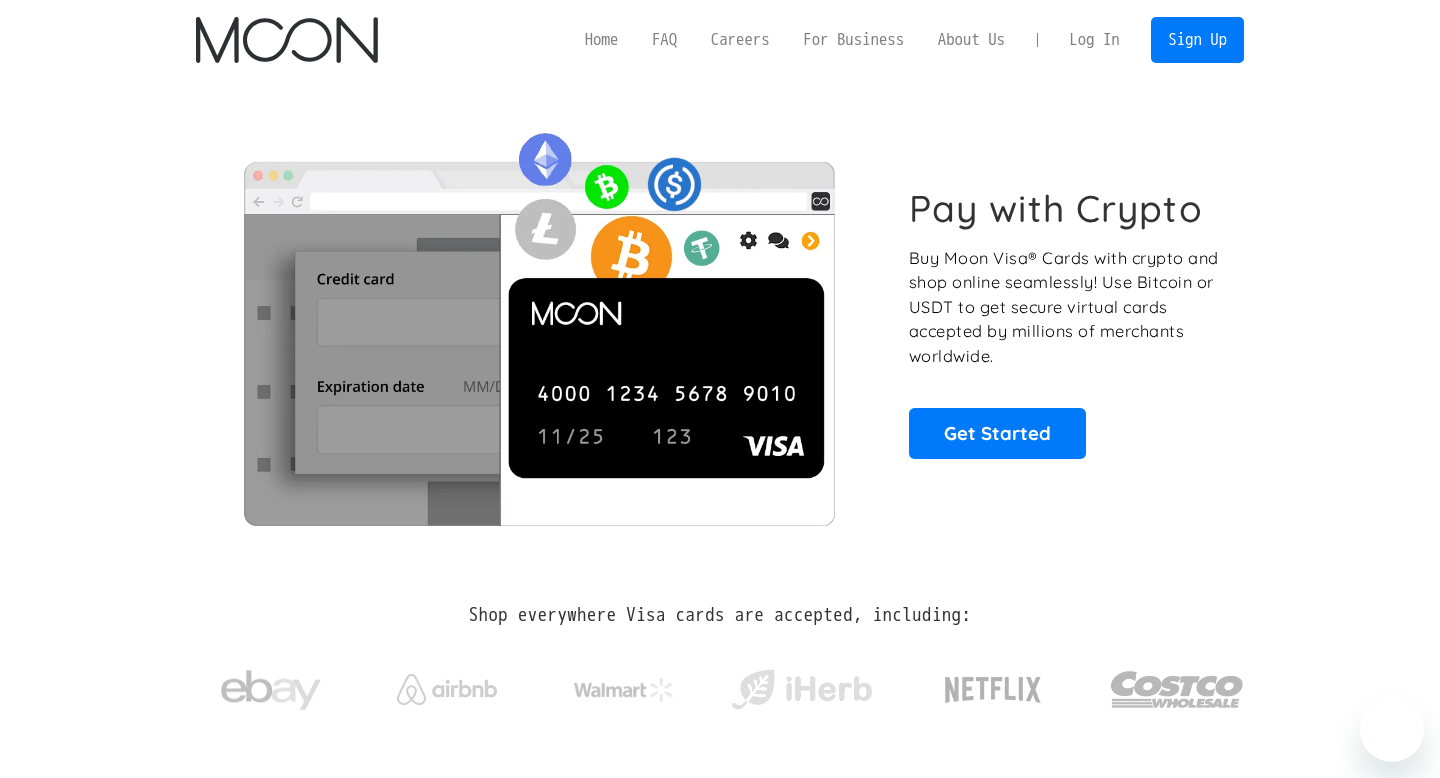 scroll, scrollTop: 0, scrollLeft: 0, axis: both 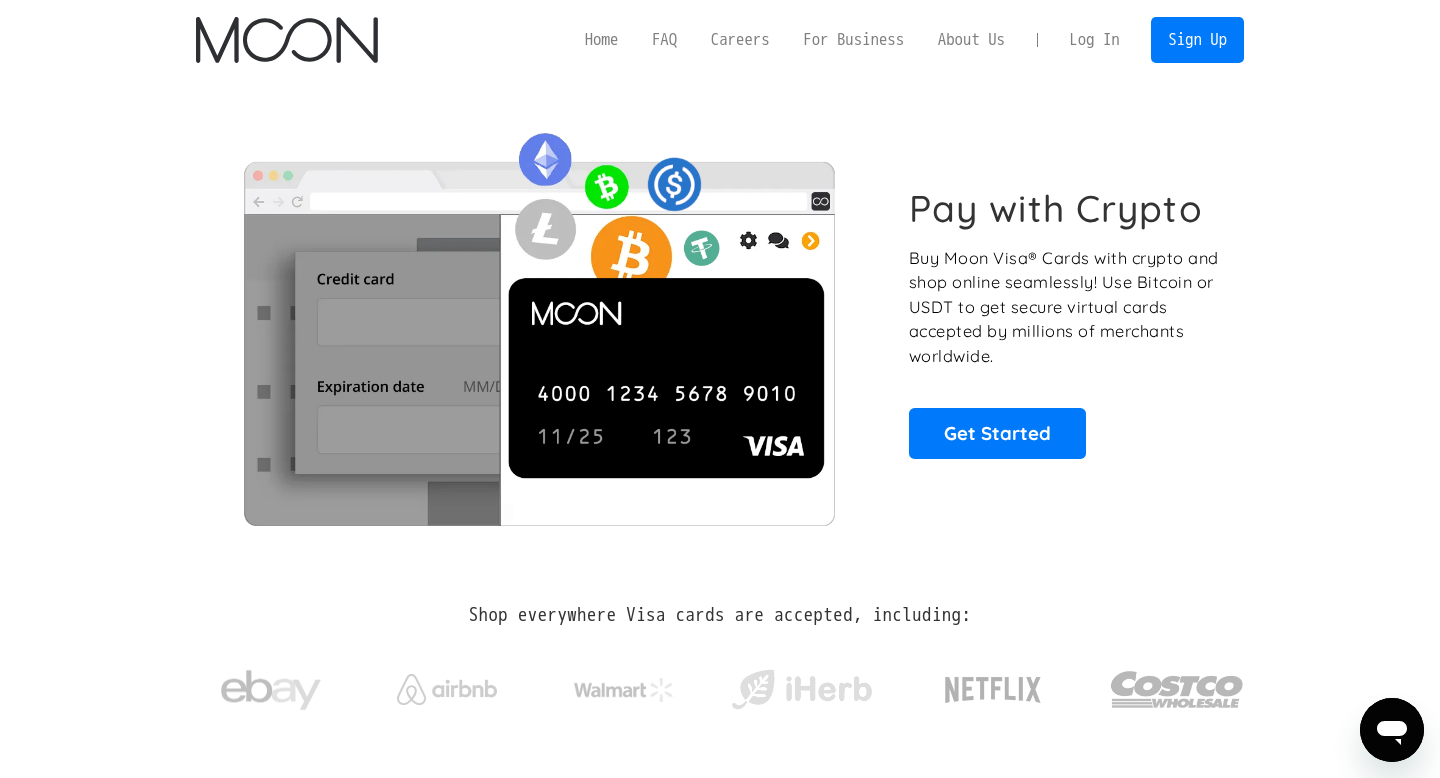 click on "Home" at bounding box center [601, 39] 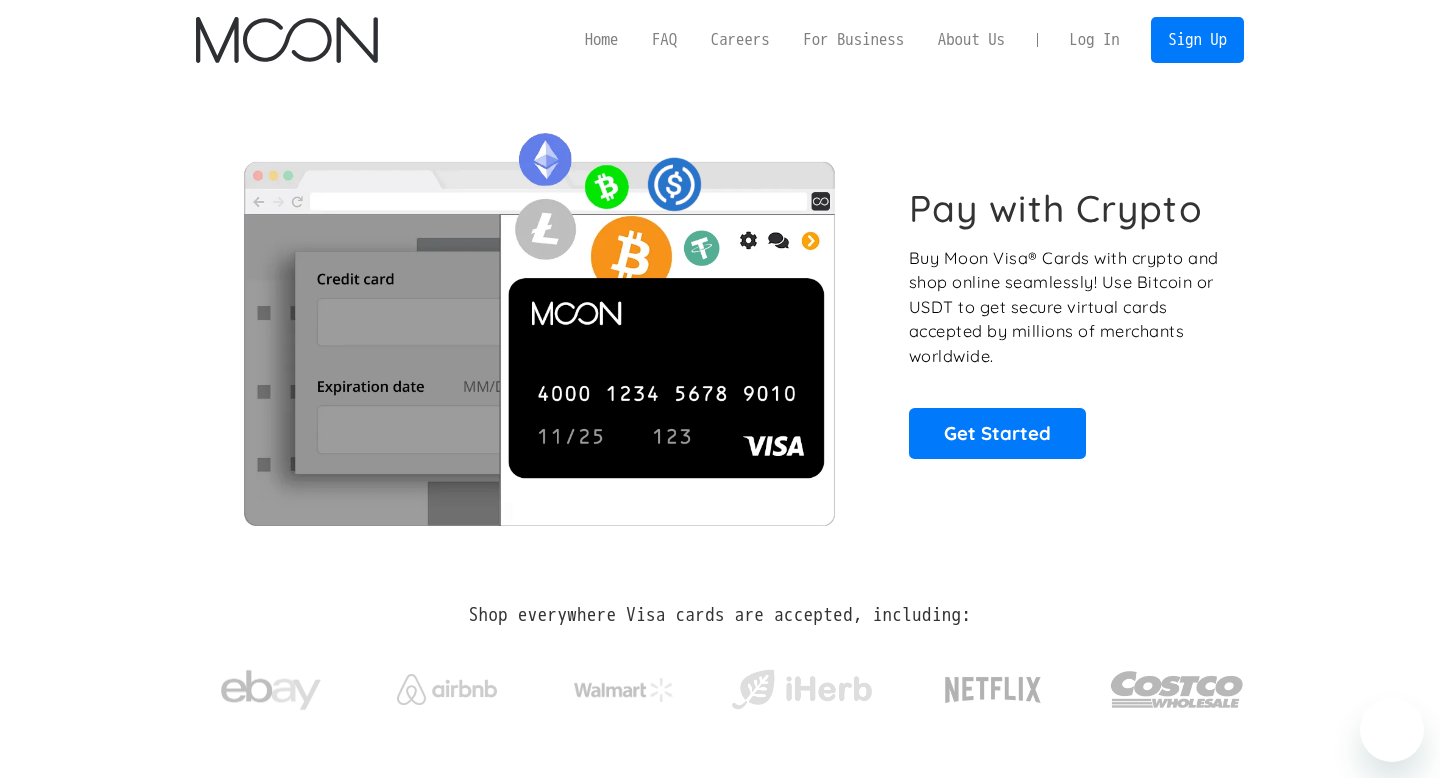 scroll, scrollTop: 0, scrollLeft: 0, axis: both 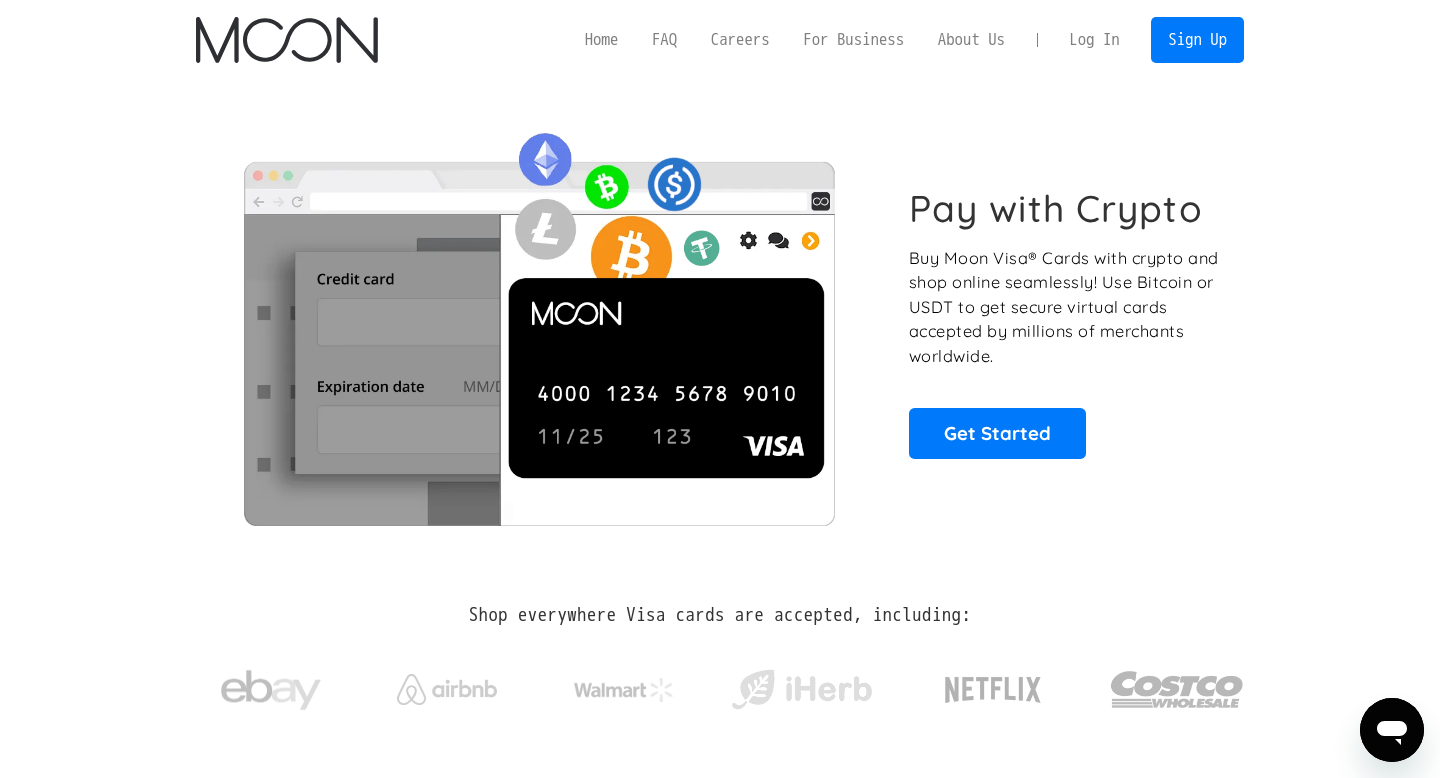 click on "Log In" at bounding box center [1094, 40] 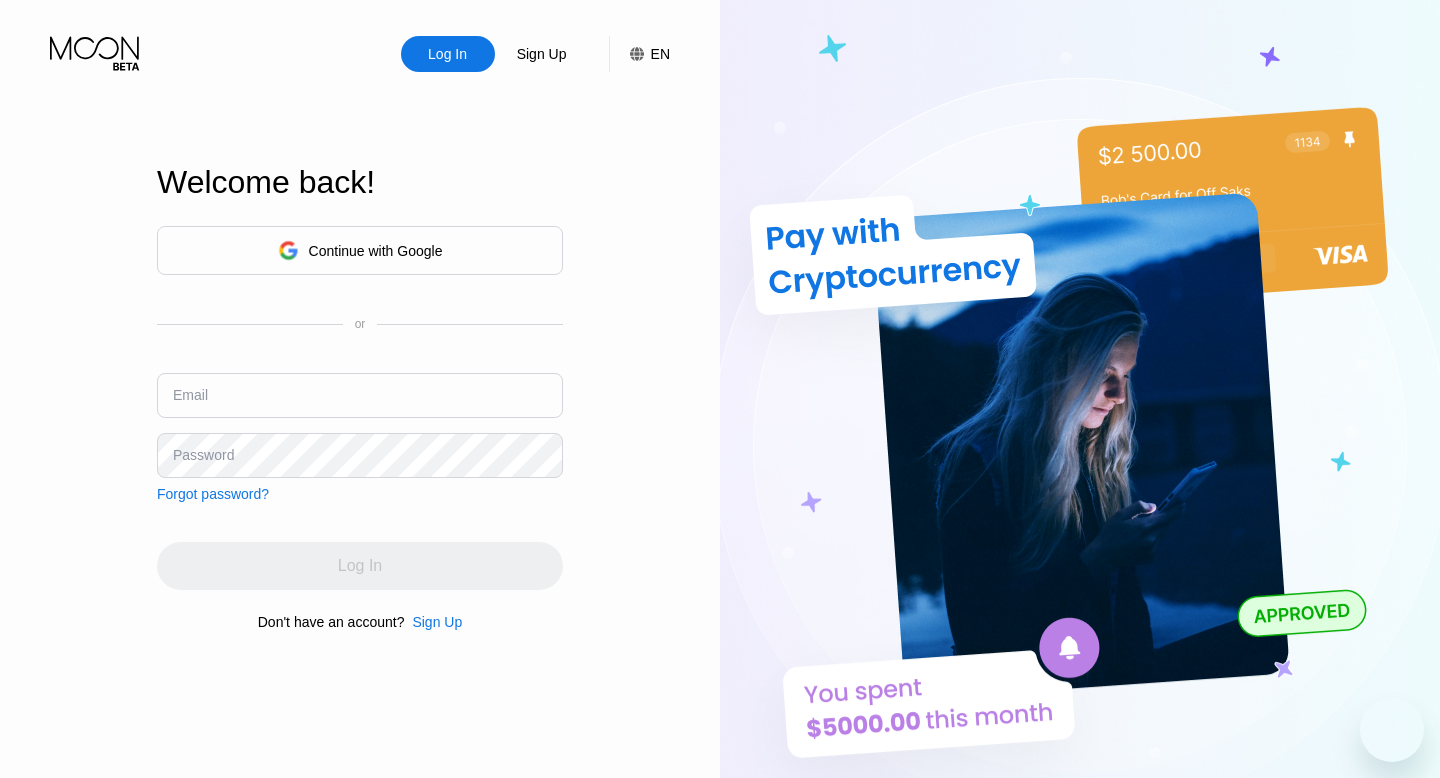 scroll, scrollTop: 0, scrollLeft: 0, axis: both 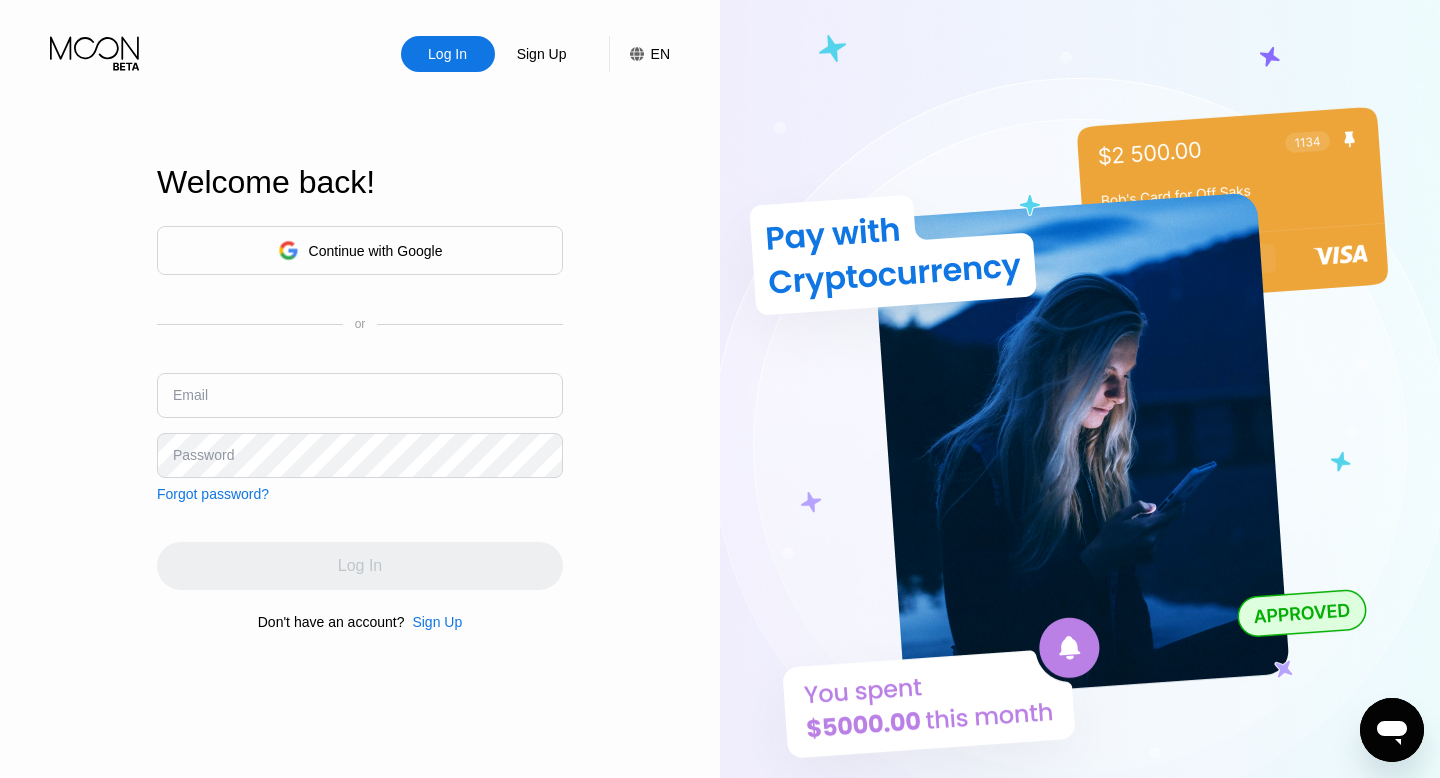 click on "Continue with Google" at bounding box center (376, 251) 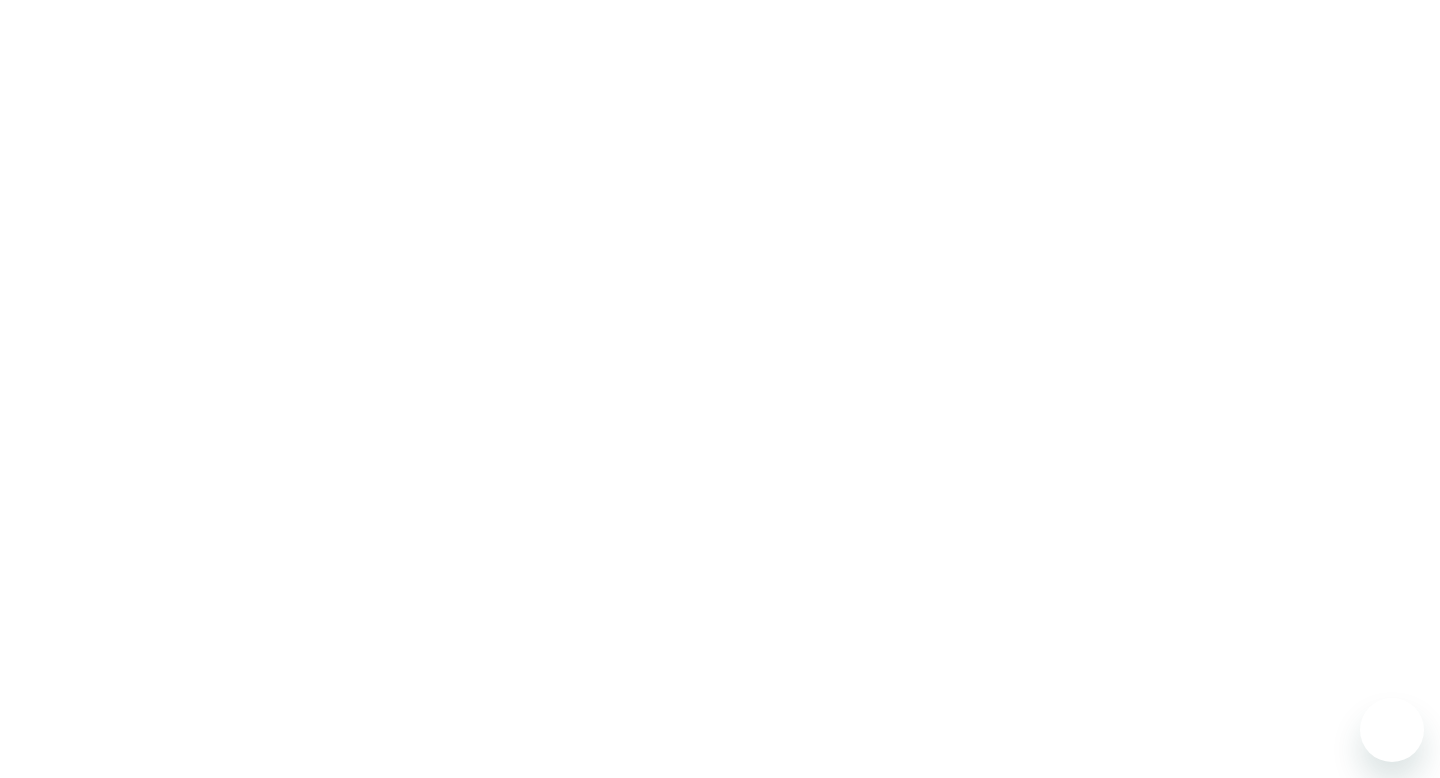 scroll, scrollTop: 0, scrollLeft: 0, axis: both 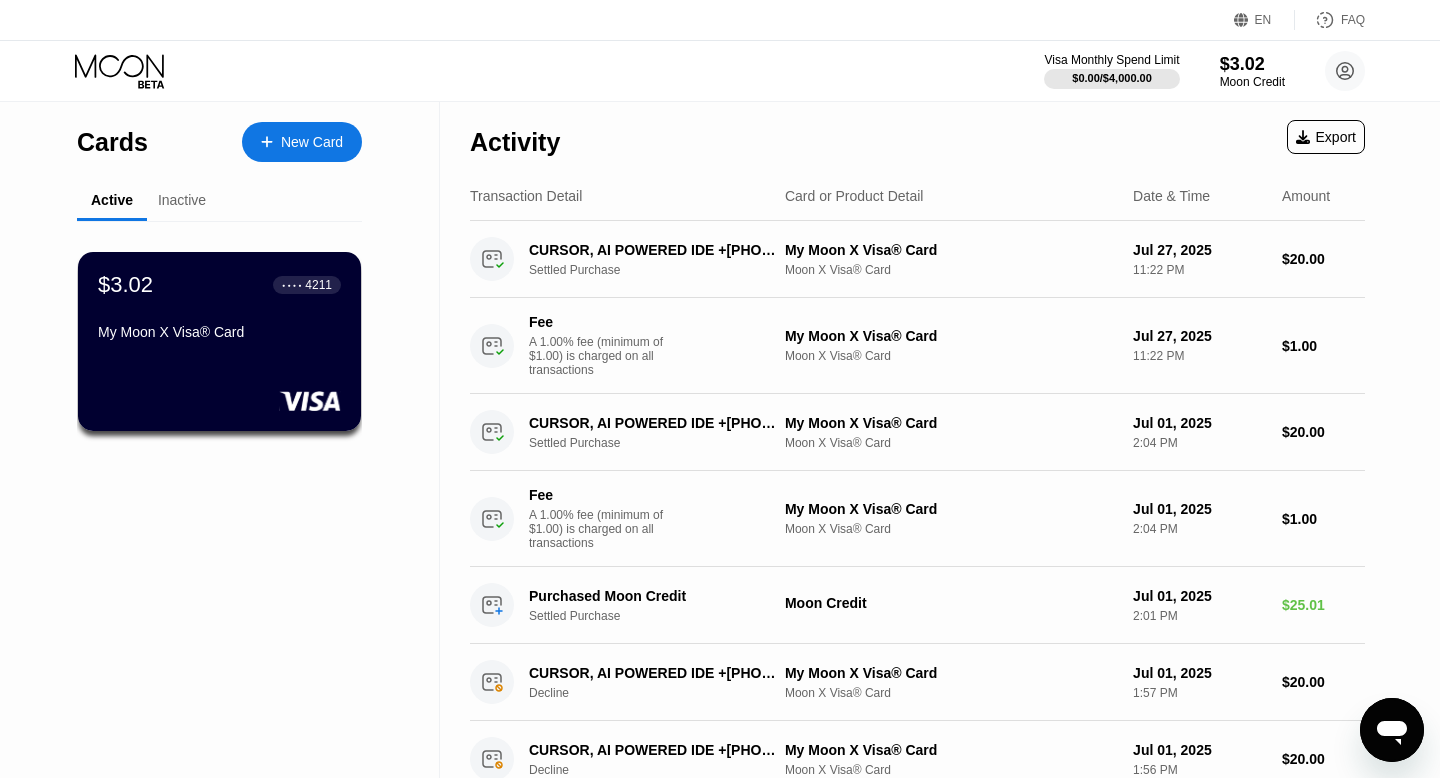 click 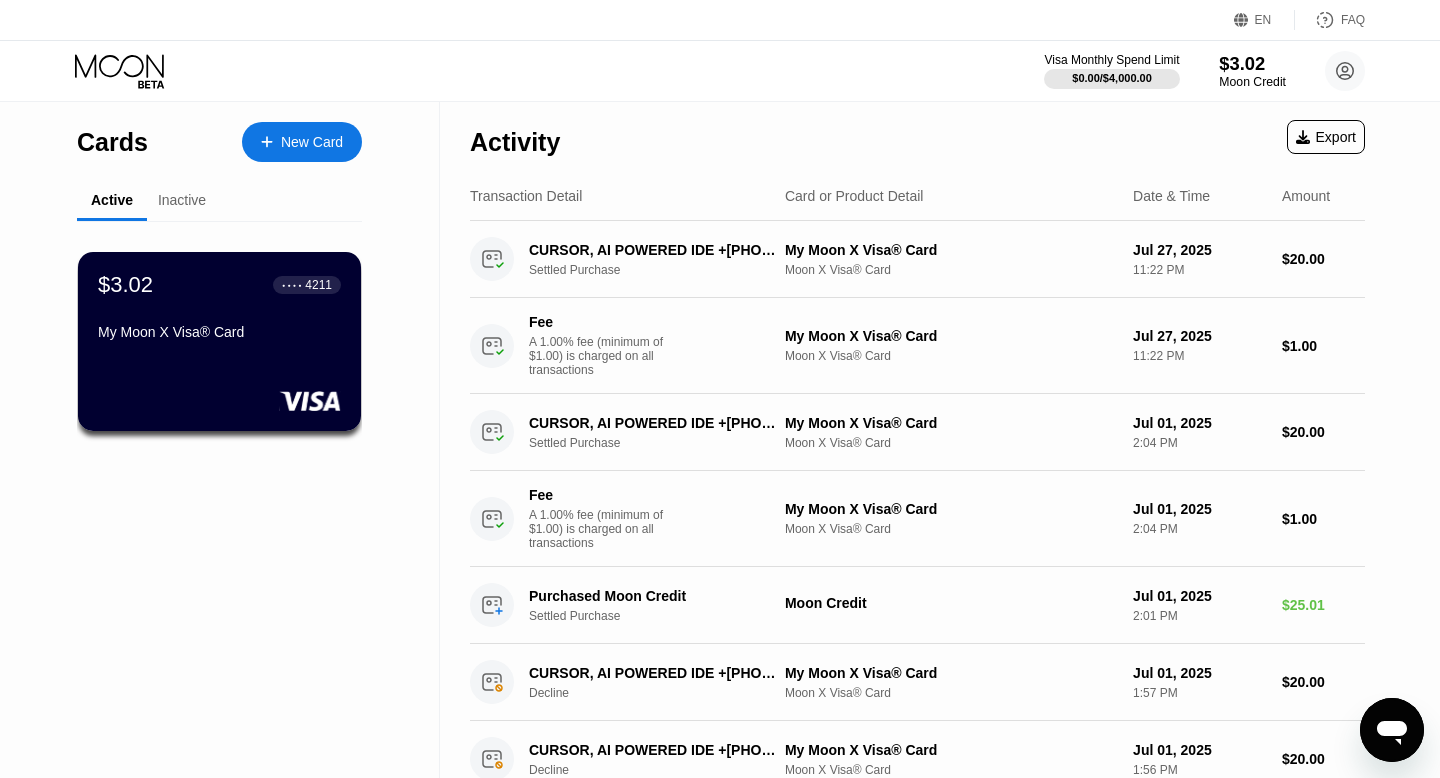click on "Moon Credit" at bounding box center [1252, 82] 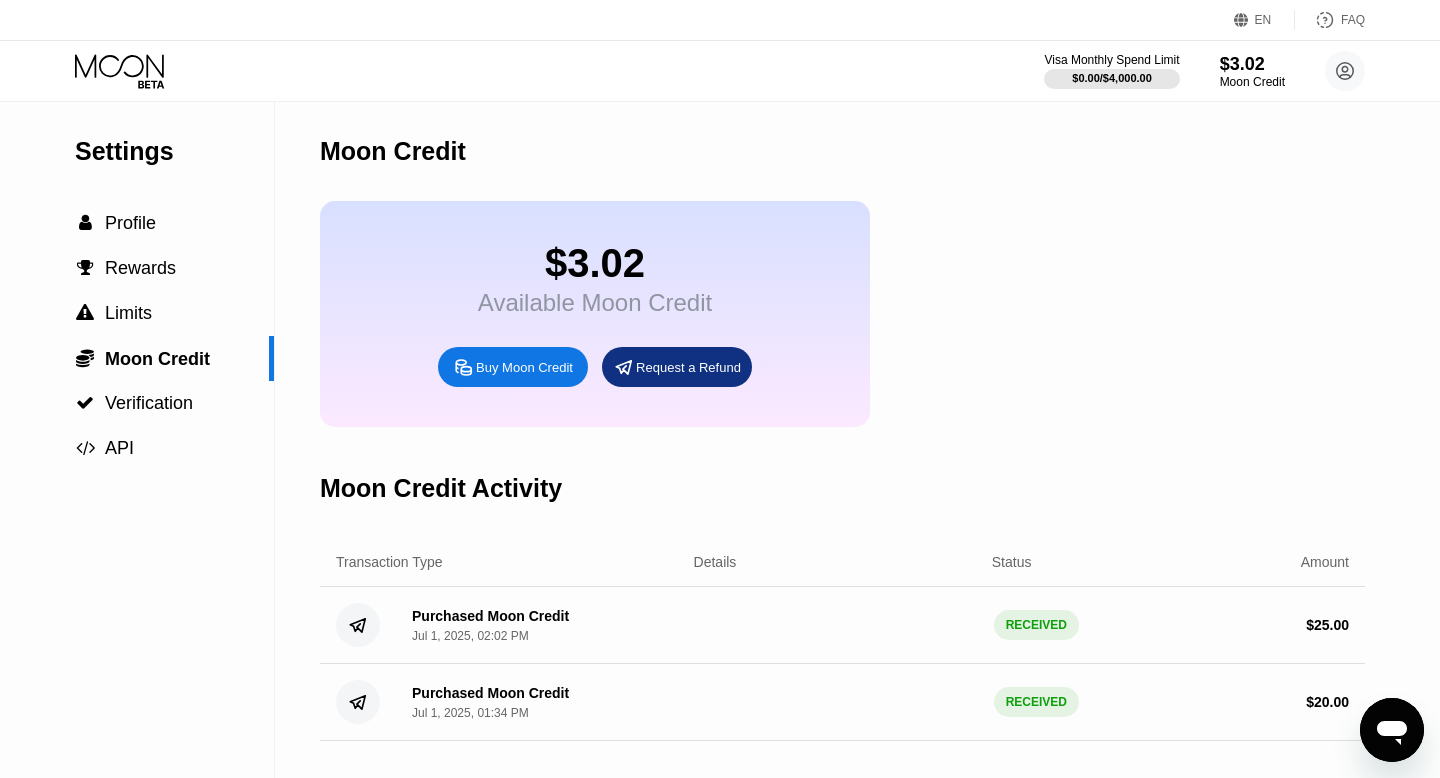 click 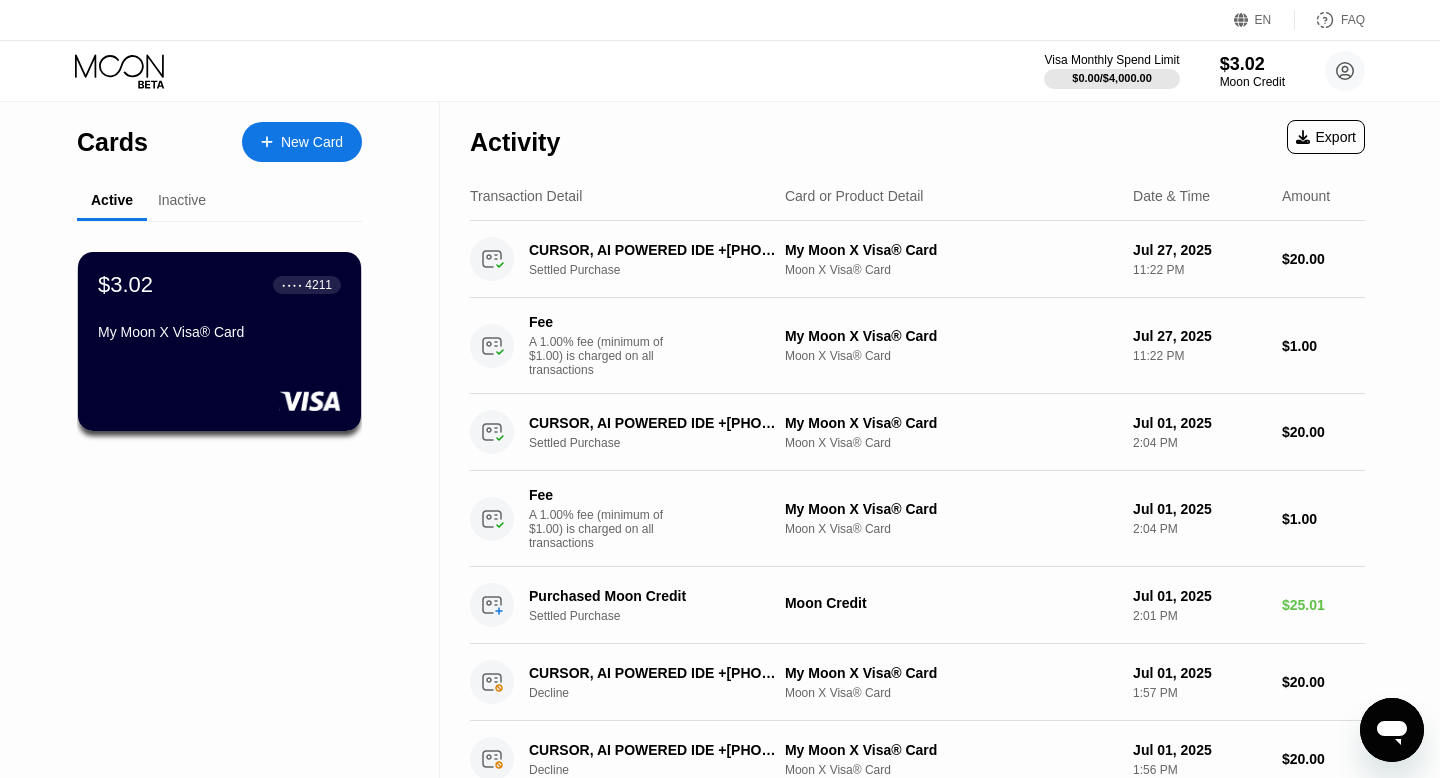click on "Inactive" at bounding box center (182, 200) 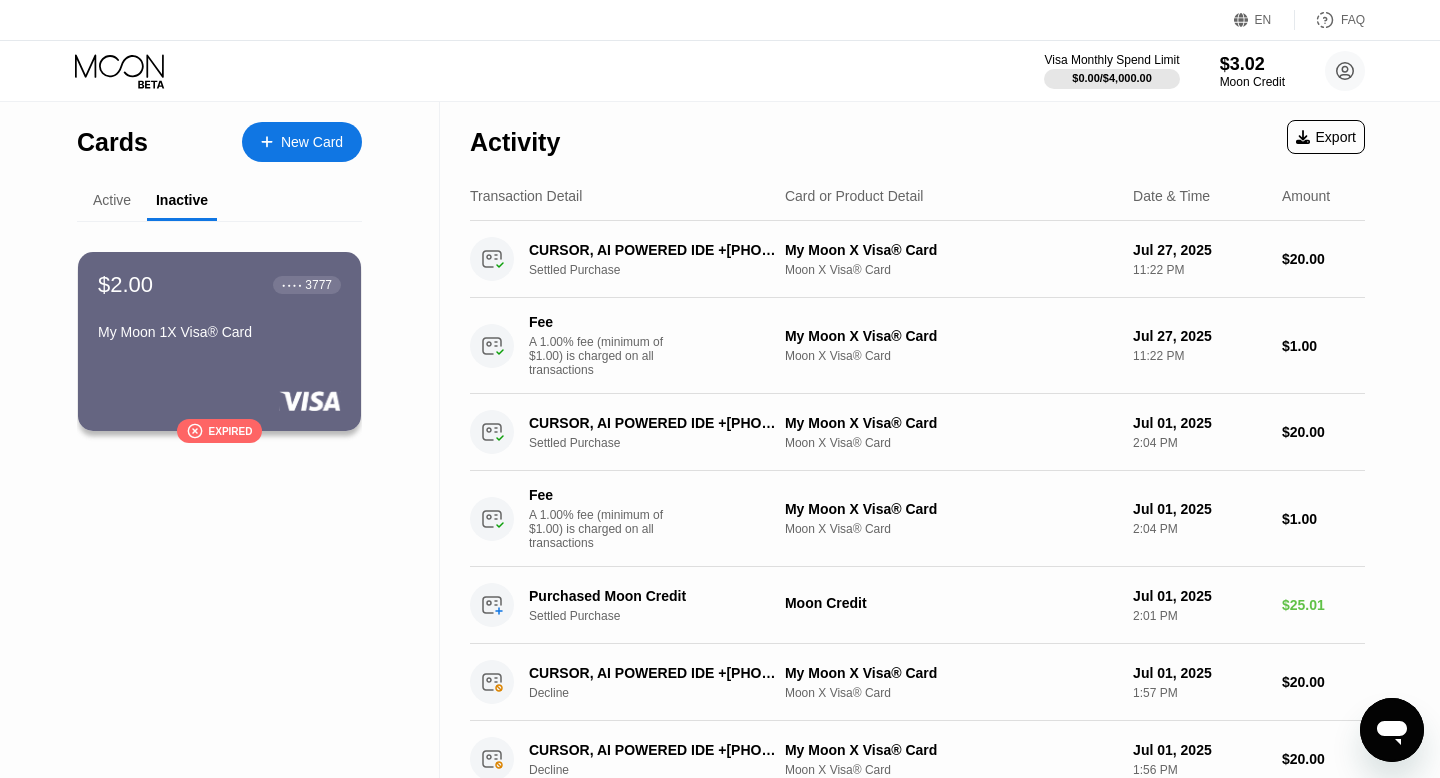 click on "Expired" at bounding box center [231, 431] 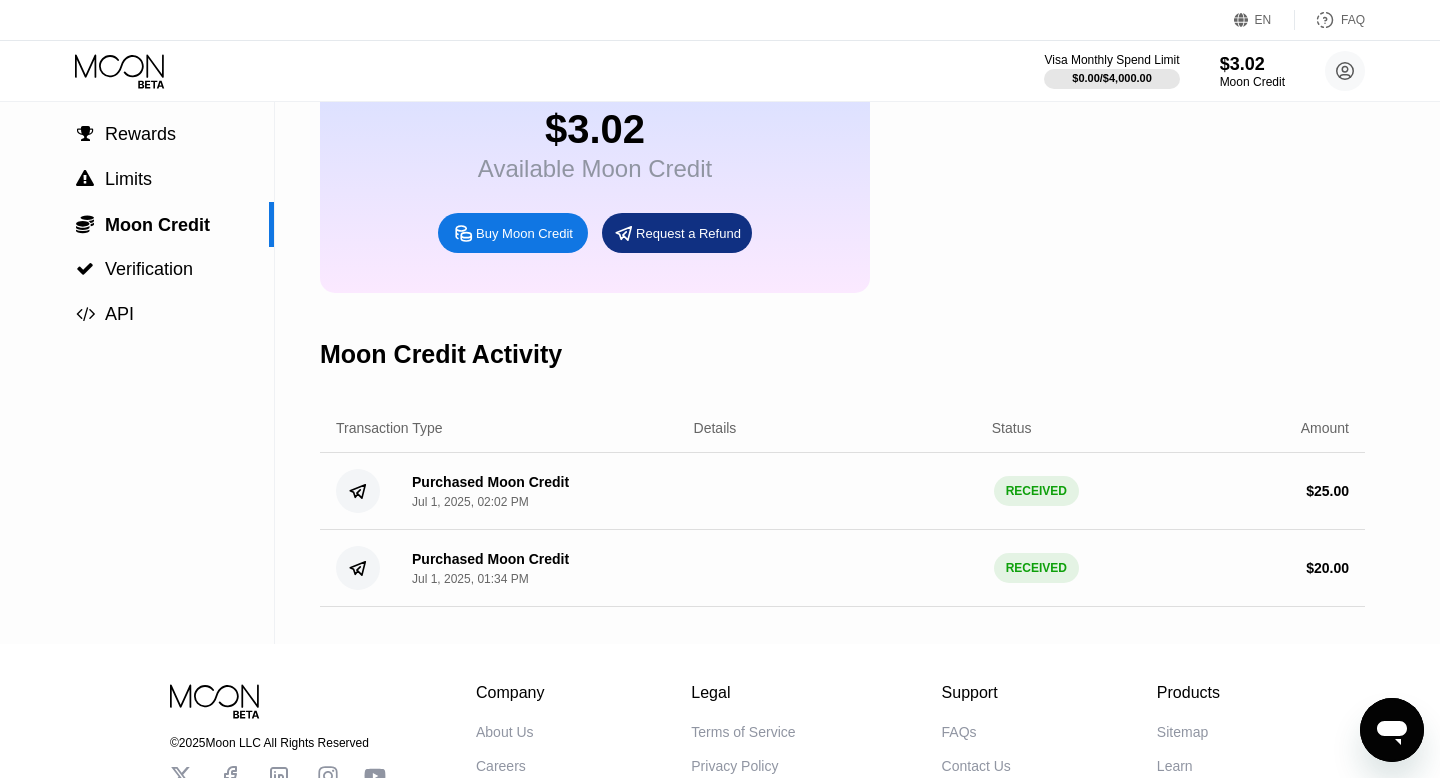 scroll, scrollTop: 0, scrollLeft: 0, axis: both 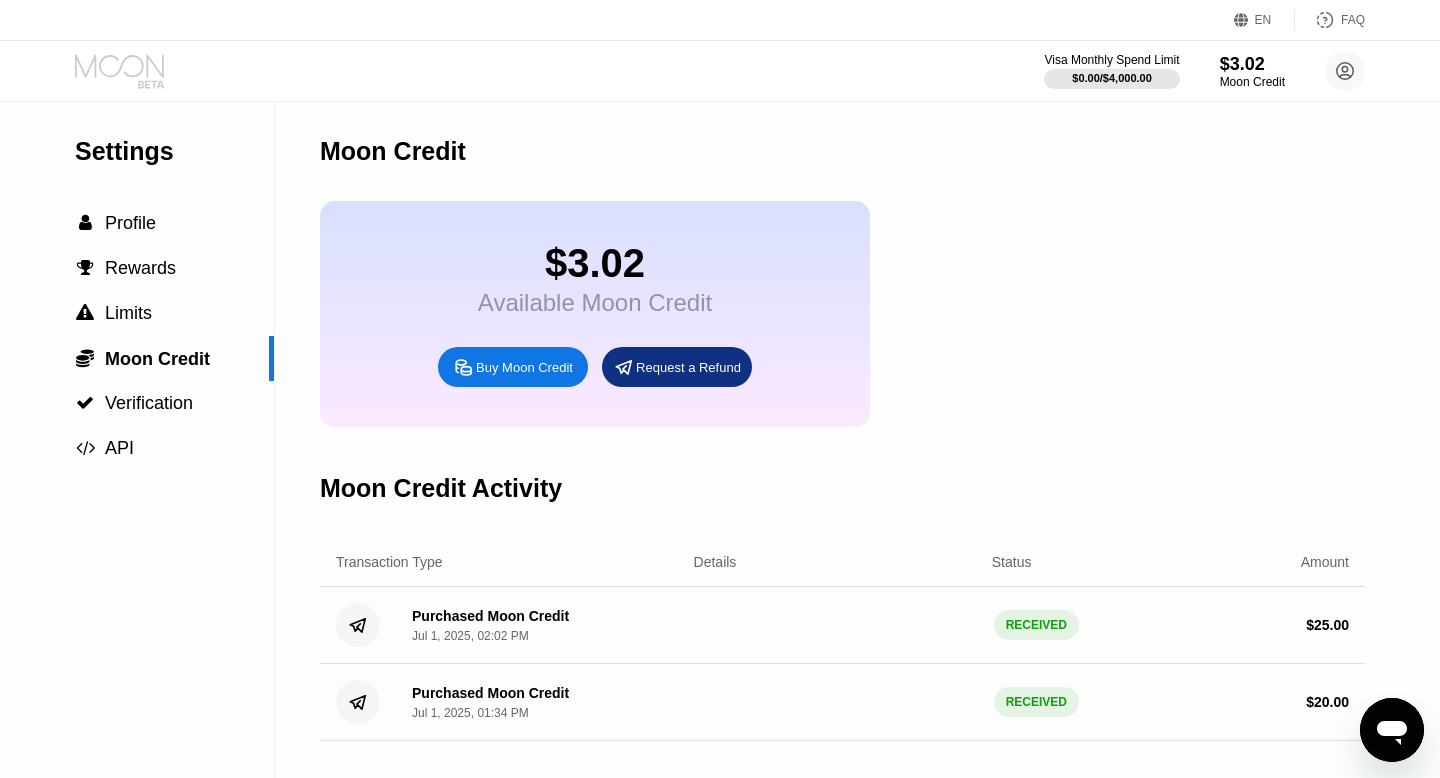 click 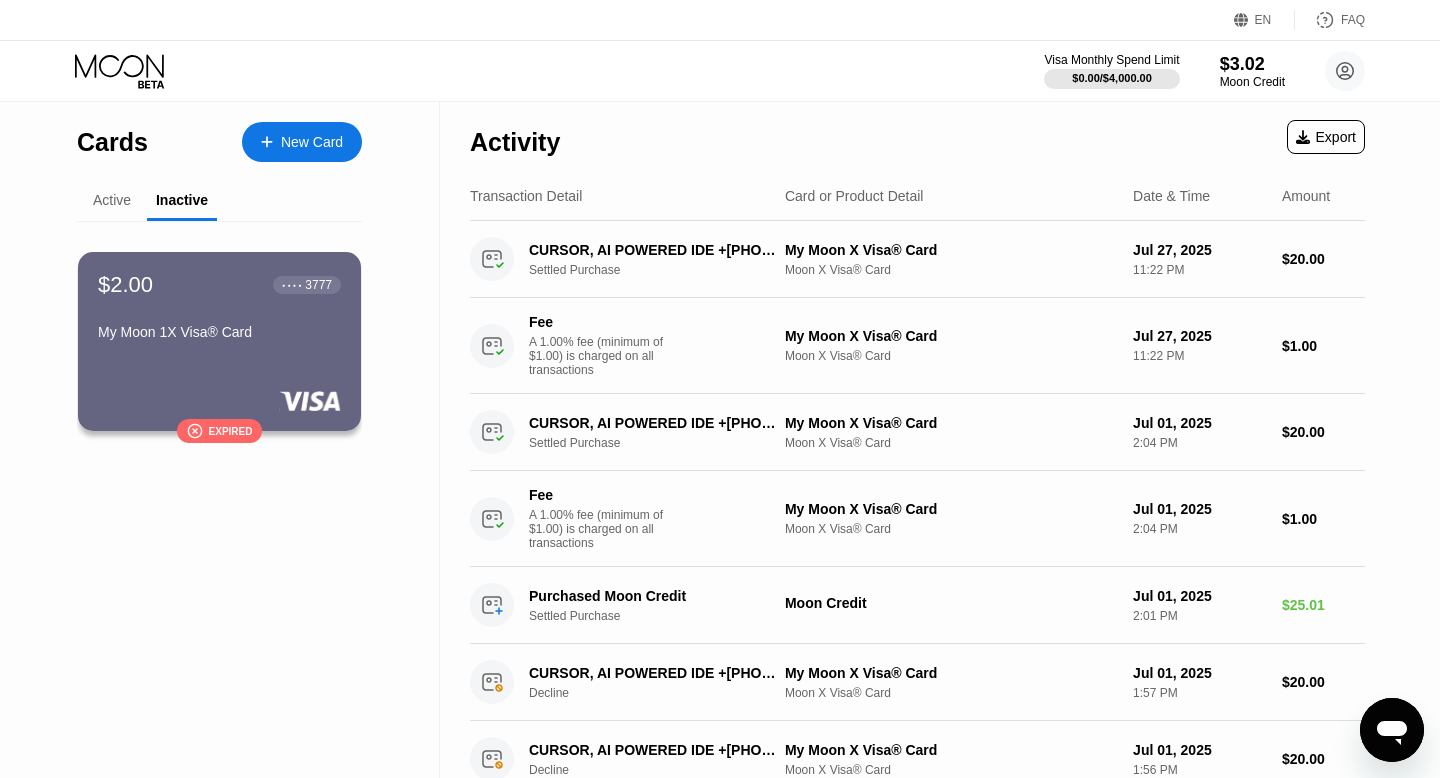click on "Active" at bounding box center [112, 200] 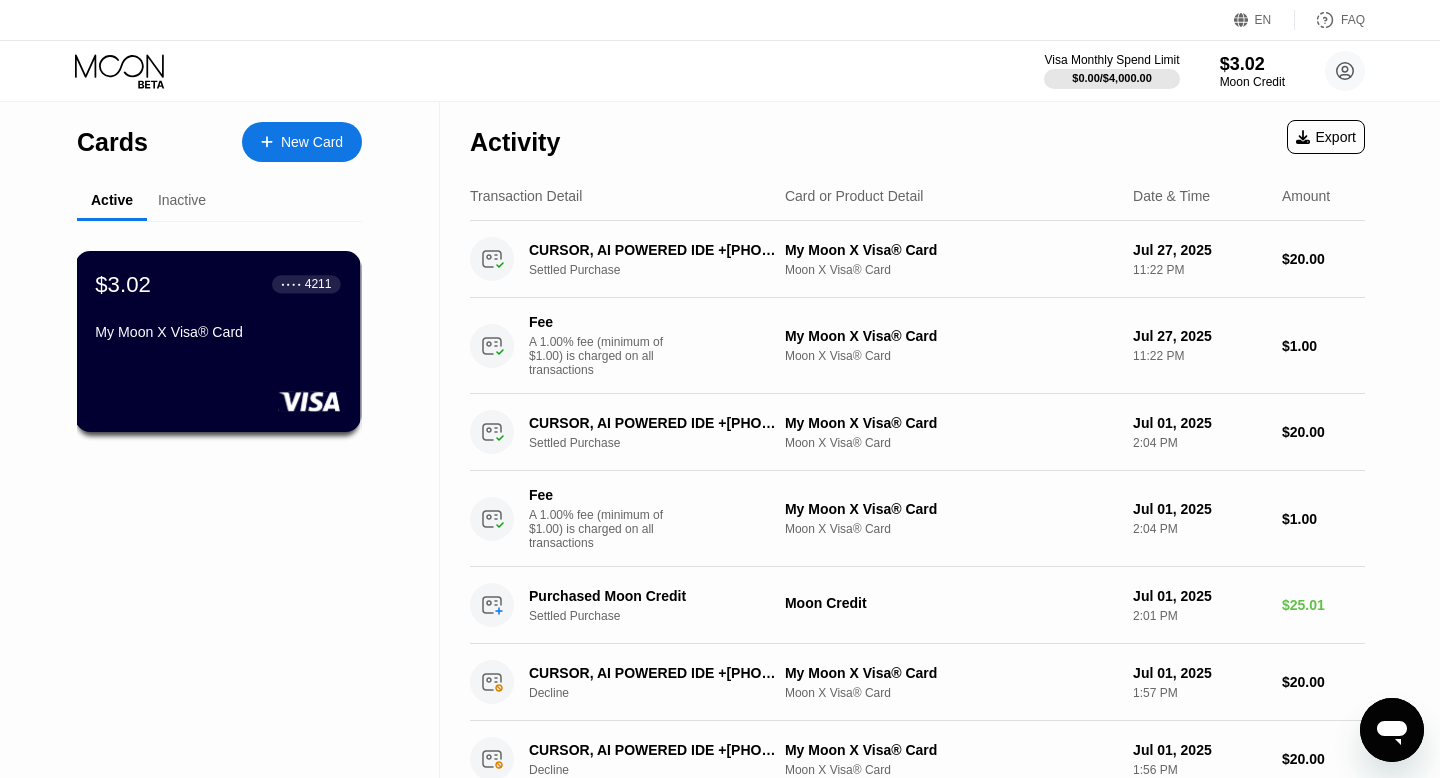 click on "$3.02 ● ● ● ● 4211 My Moon X Visa® Card" at bounding box center (217, 309) 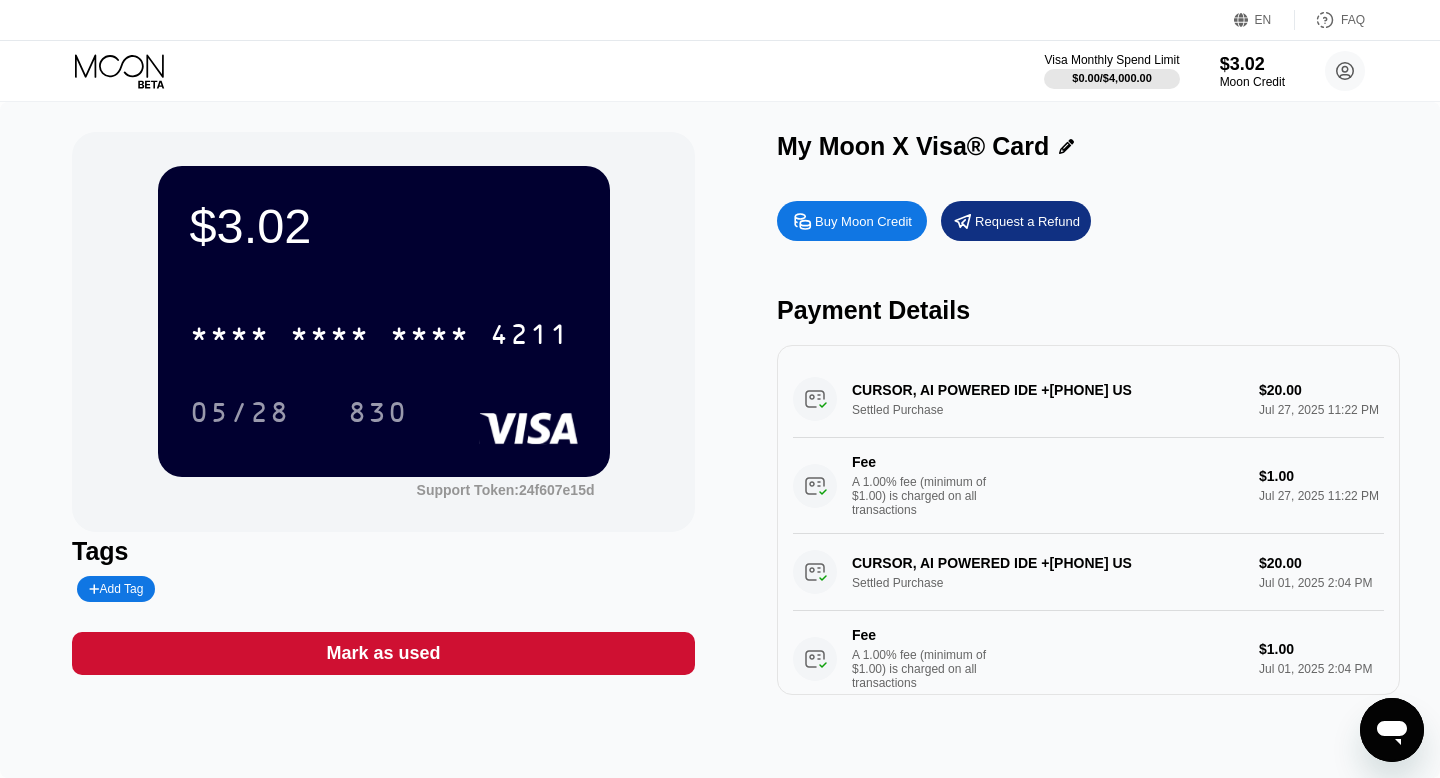 click on "05/28 830" at bounding box center [384, 412] 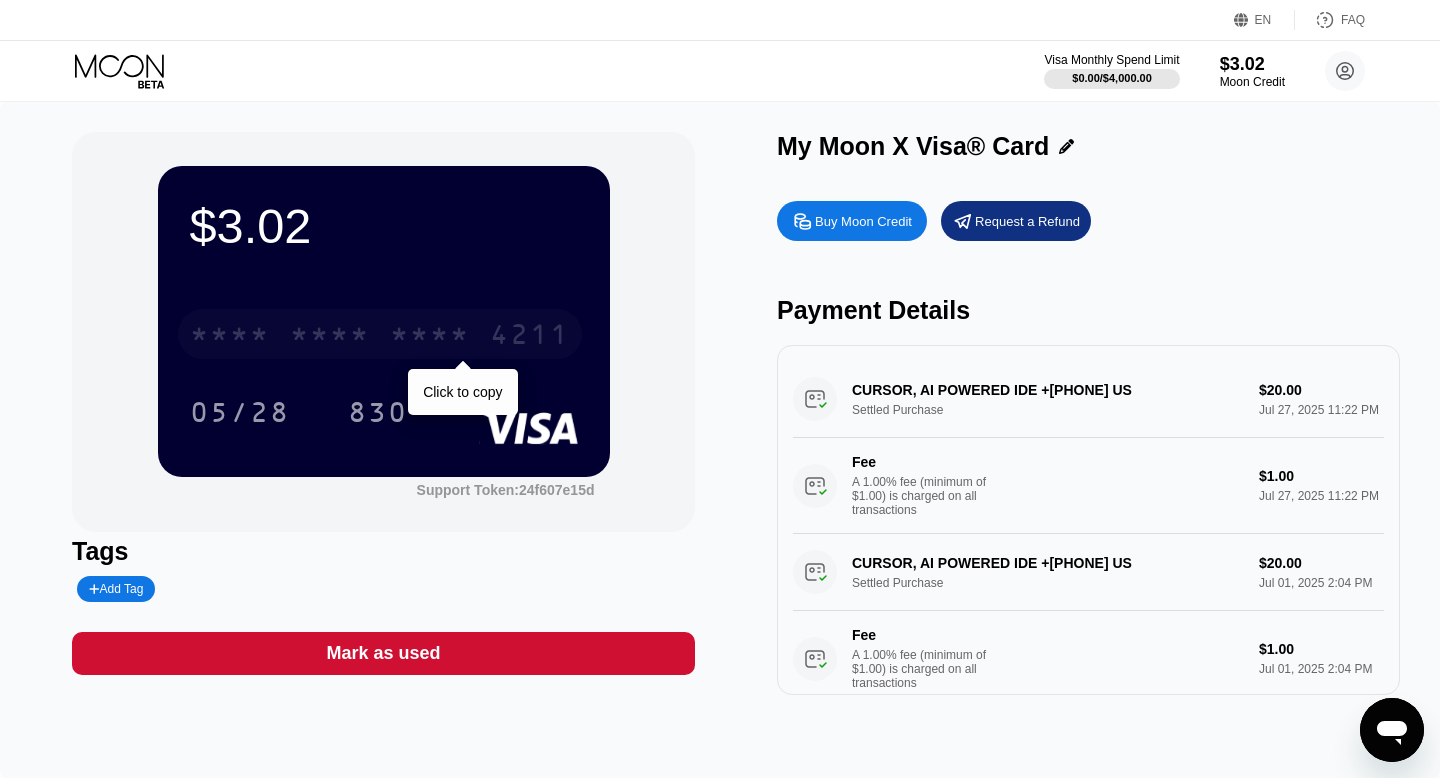 click on "* * * *" at bounding box center (430, 337) 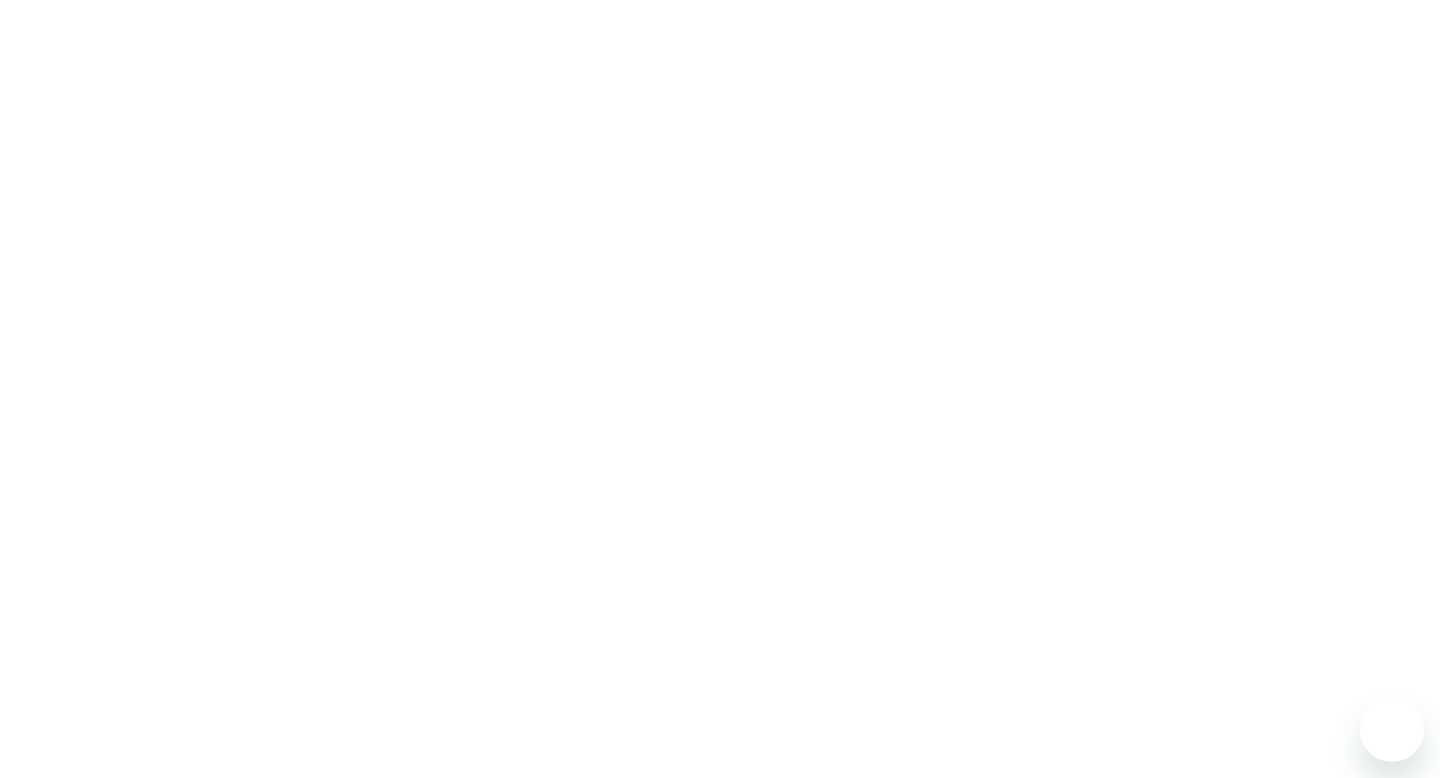 scroll, scrollTop: 0, scrollLeft: 0, axis: both 